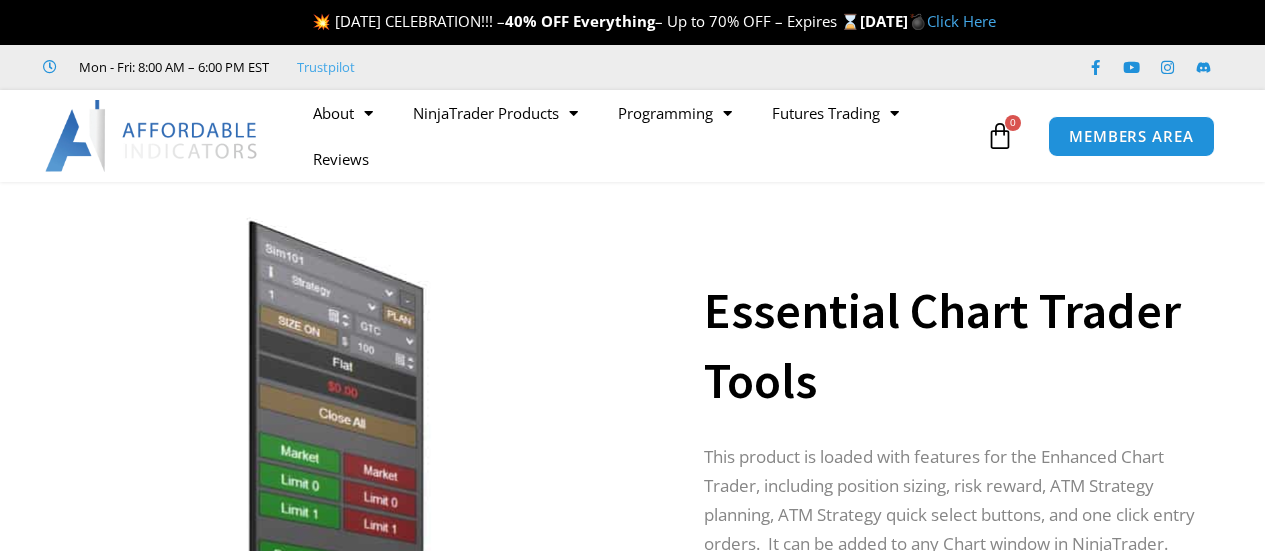 scroll, scrollTop: 0, scrollLeft: 0, axis: both 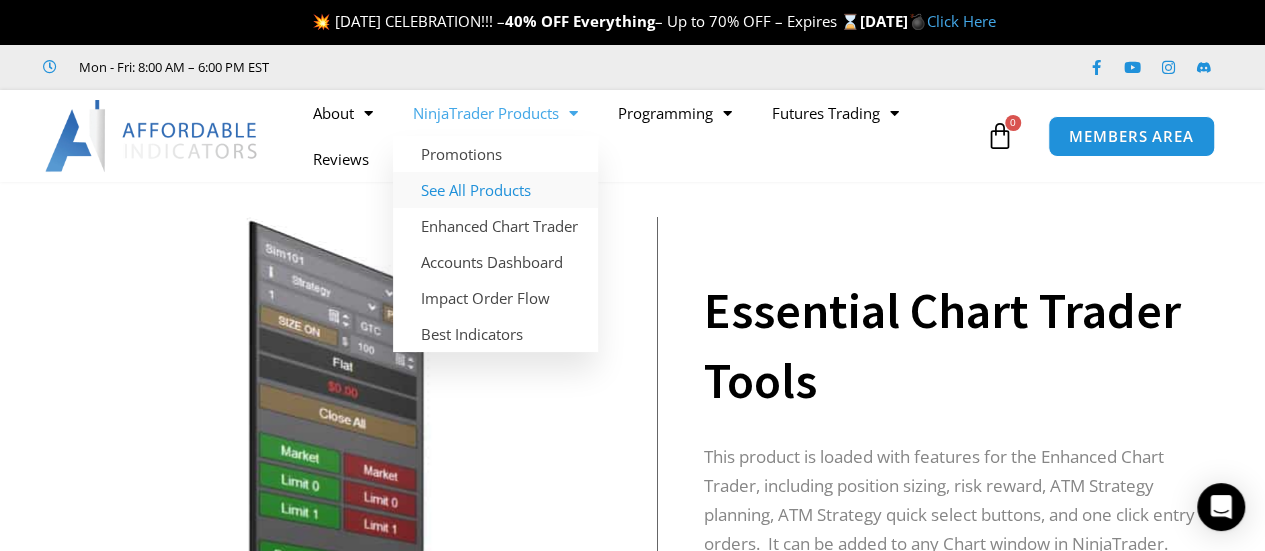 click on "See All Products" 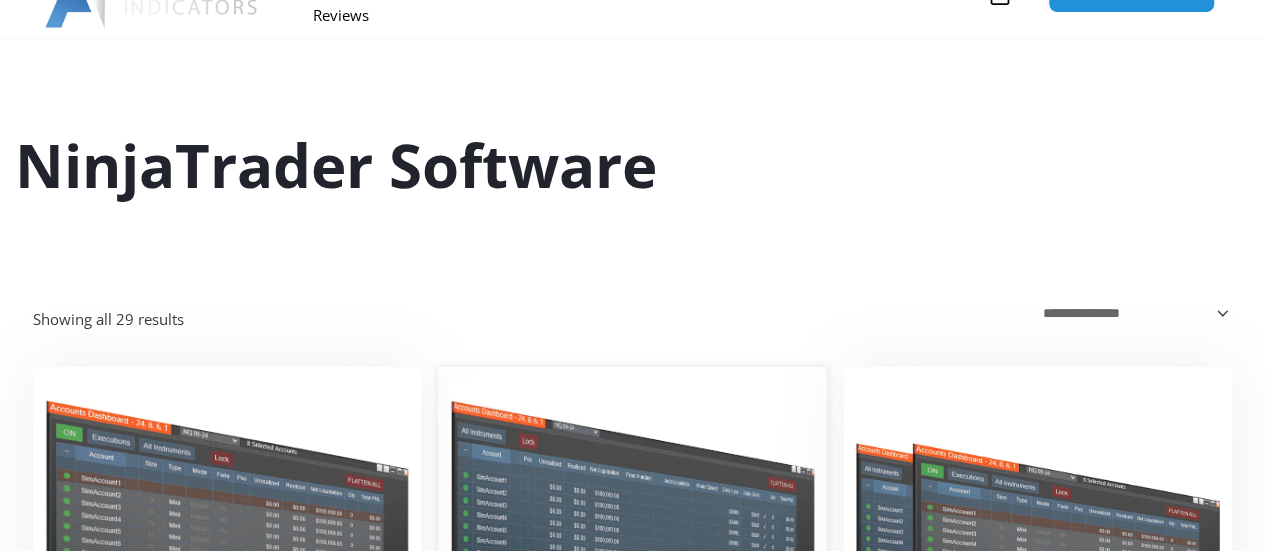 scroll, scrollTop: 0, scrollLeft: 0, axis: both 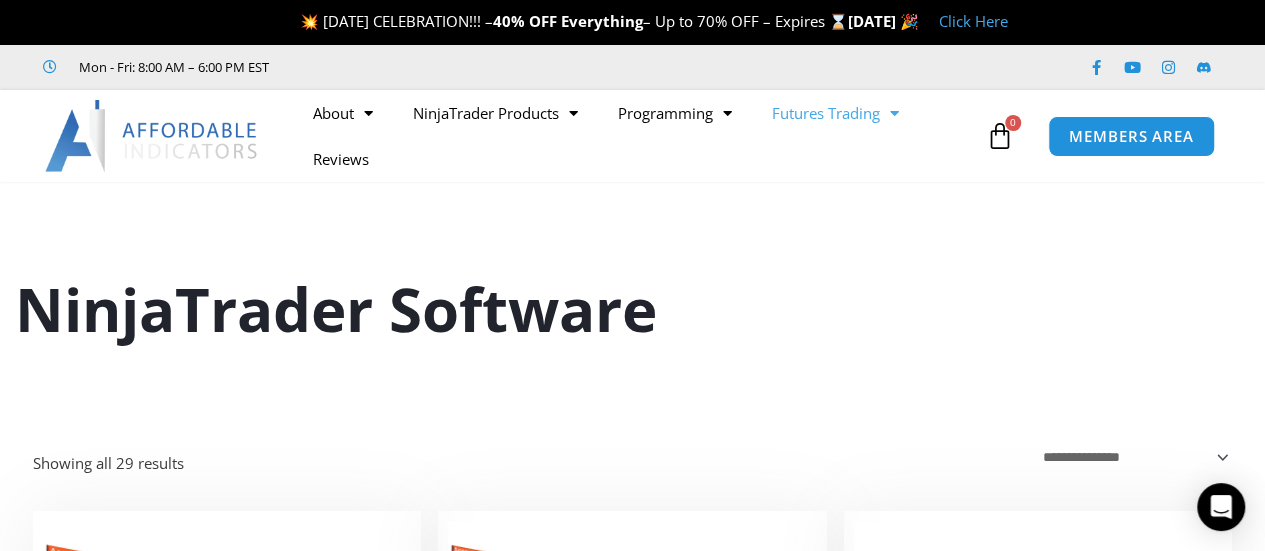 click on "Futures Trading" 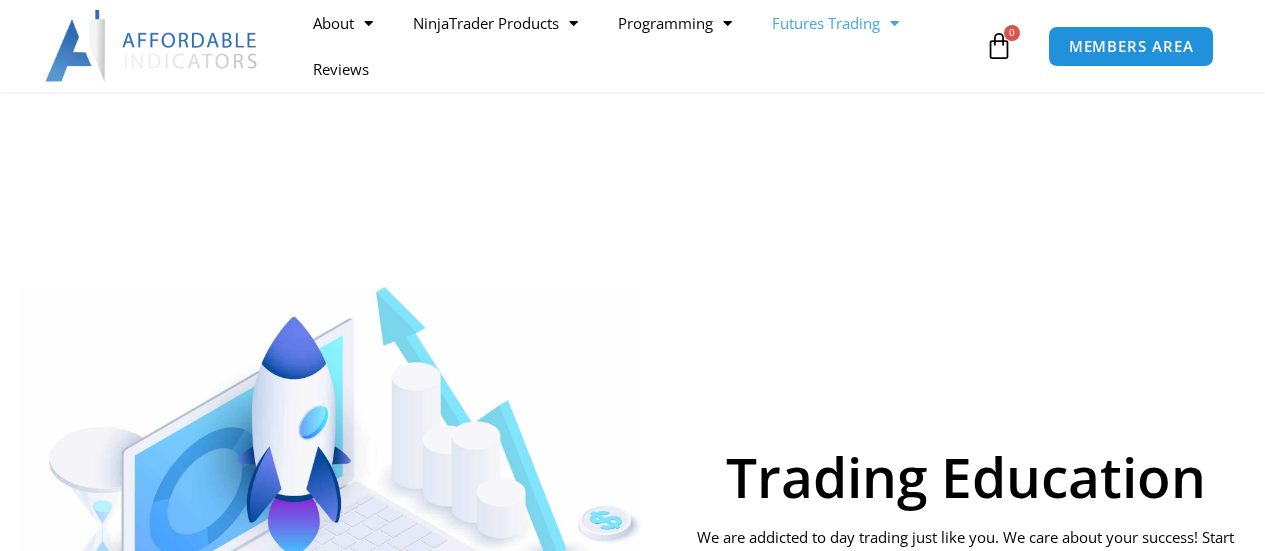 scroll, scrollTop: 300, scrollLeft: 0, axis: vertical 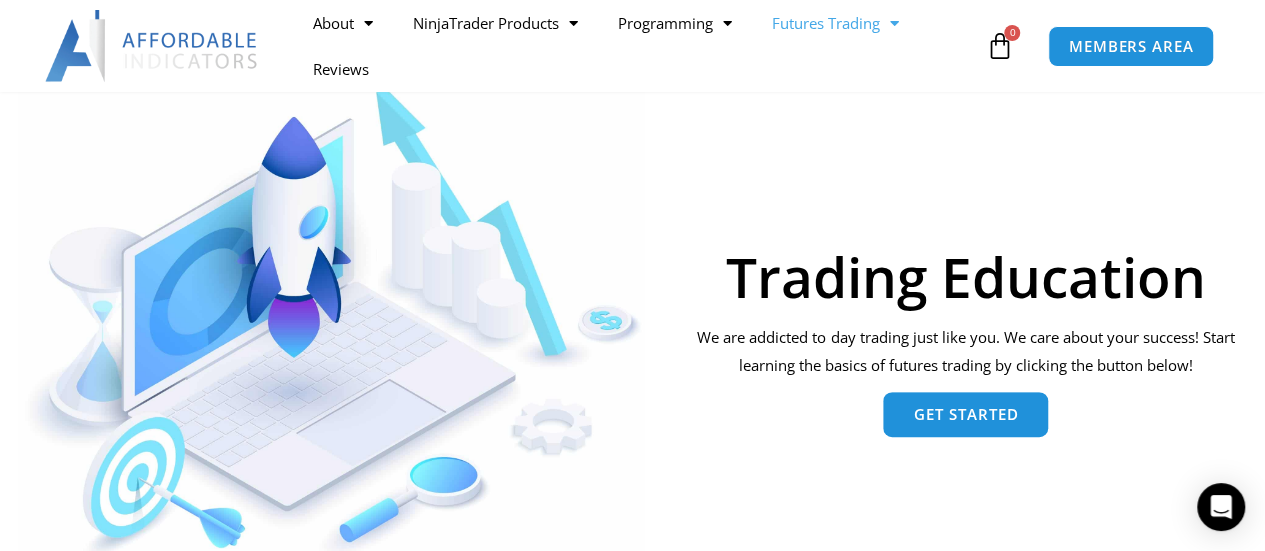 click on "Get Started" at bounding box center (965, 414) 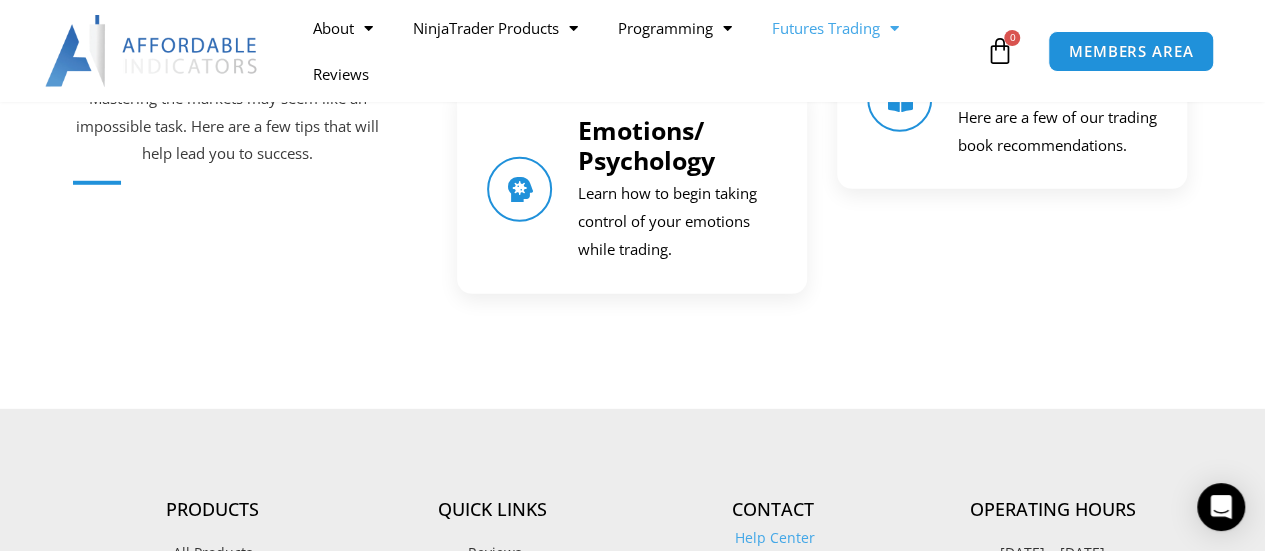scroll, scrollTop: 2687, scrollLeft: 0, axis: vertical 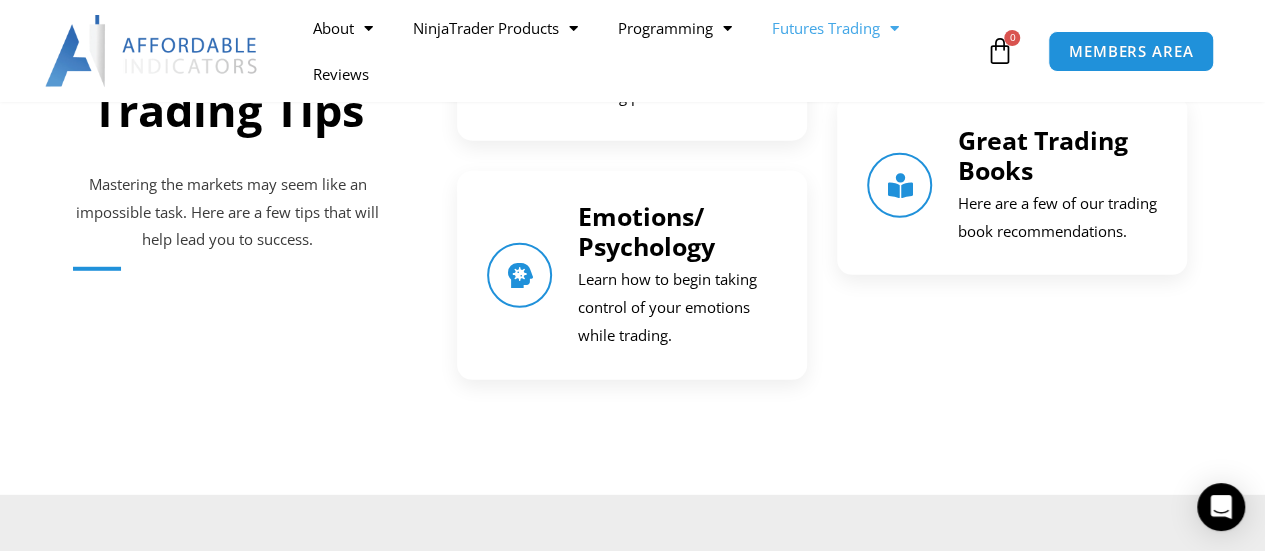 click on "Learn how to begin taking control of your emotions while trading." at bounding box center [677, 308] 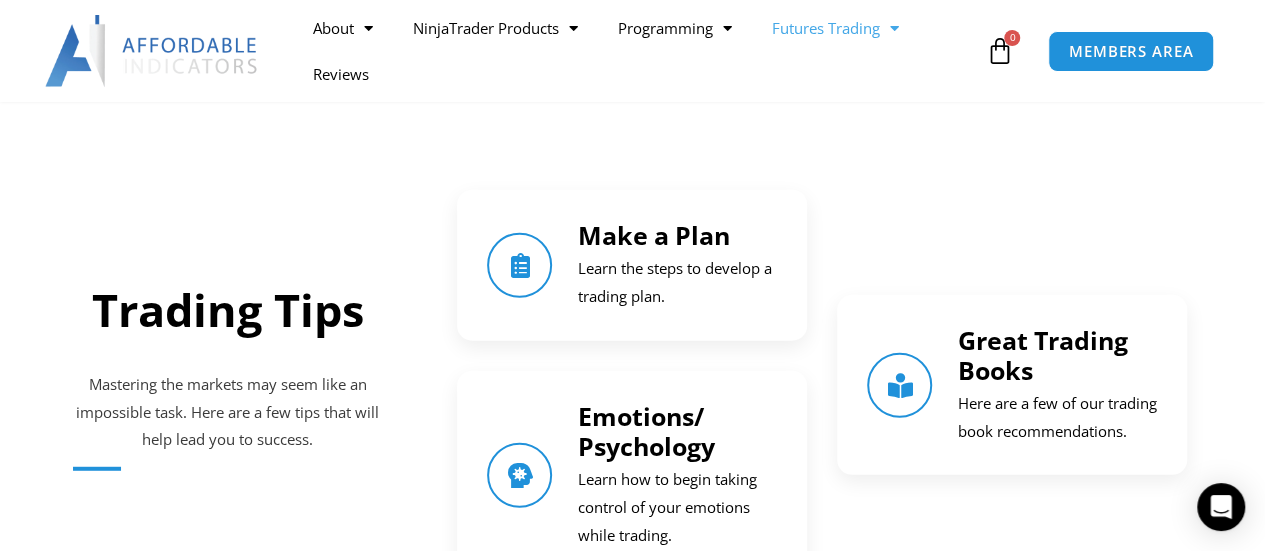 drag, startPoint x: 291, startPoint y: 297, endPoint x: 519, endPoint y: 311, distance: 228.42941 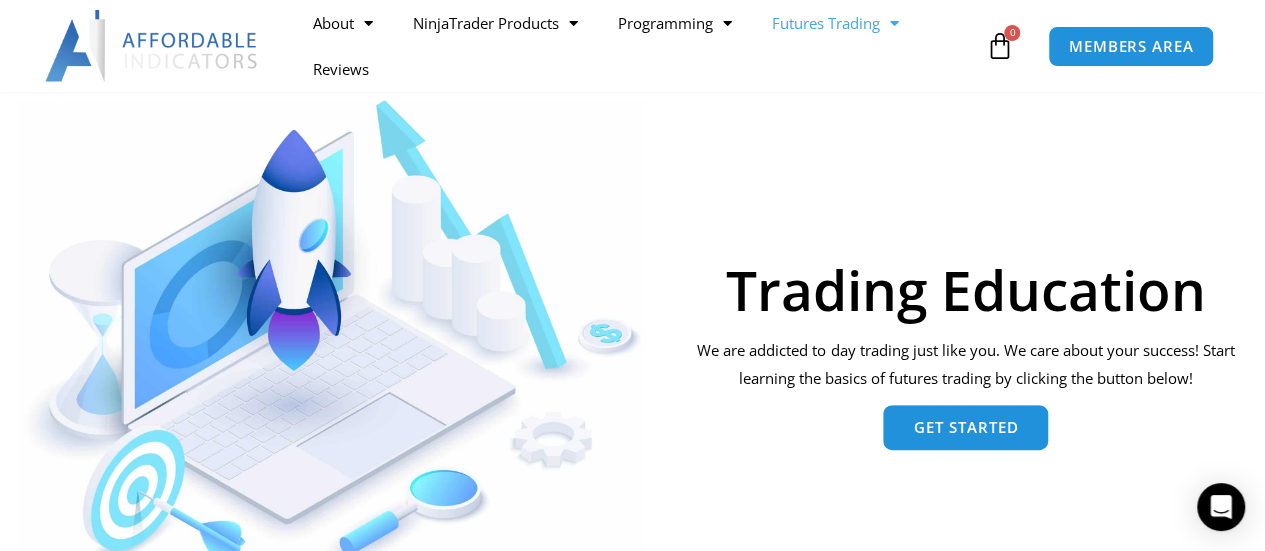 click on "Get Started" at bounding box center [965, 427] 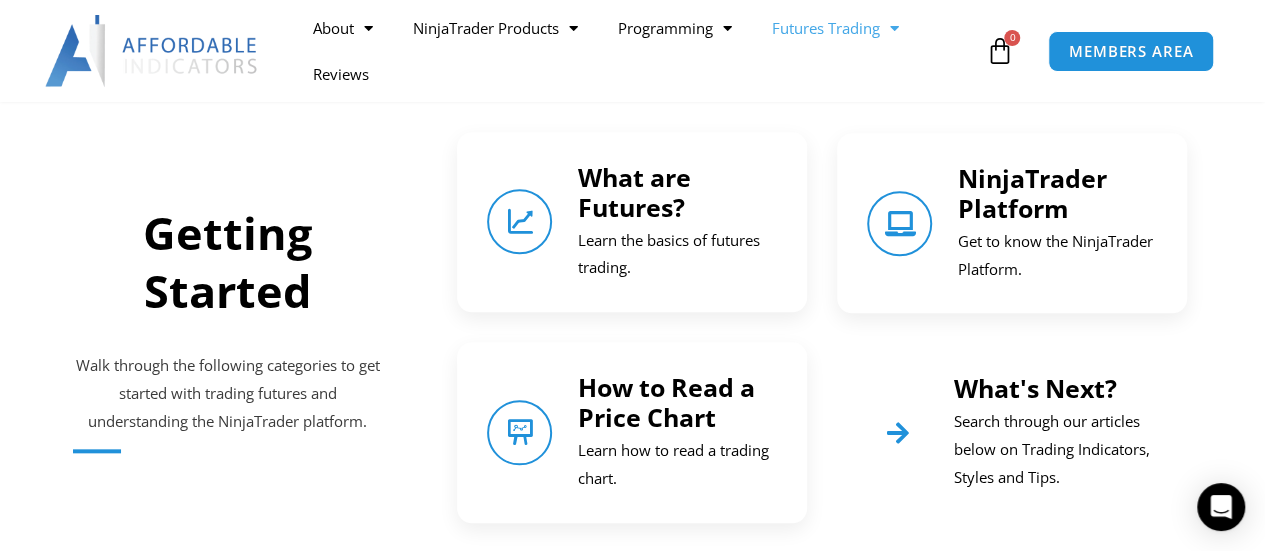 scroll, scrollTop: 887, scrollLeft: 0, axis: vertical 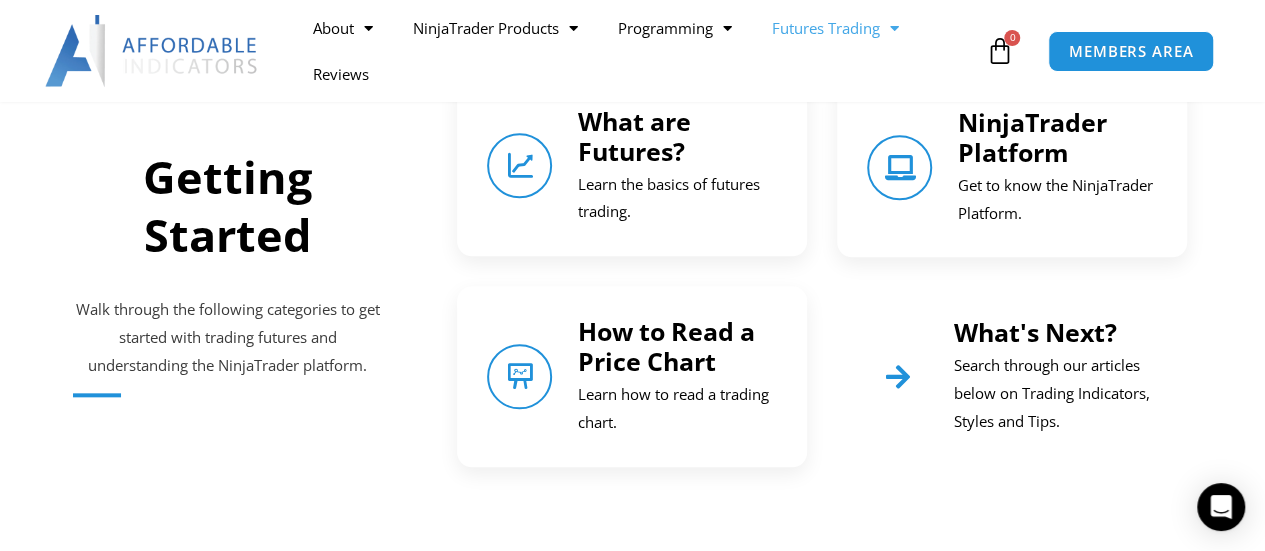 drag, startPoint x: 868, startPoint y: 377, endPoint x: 908, endPoint y: 377, distance: 40 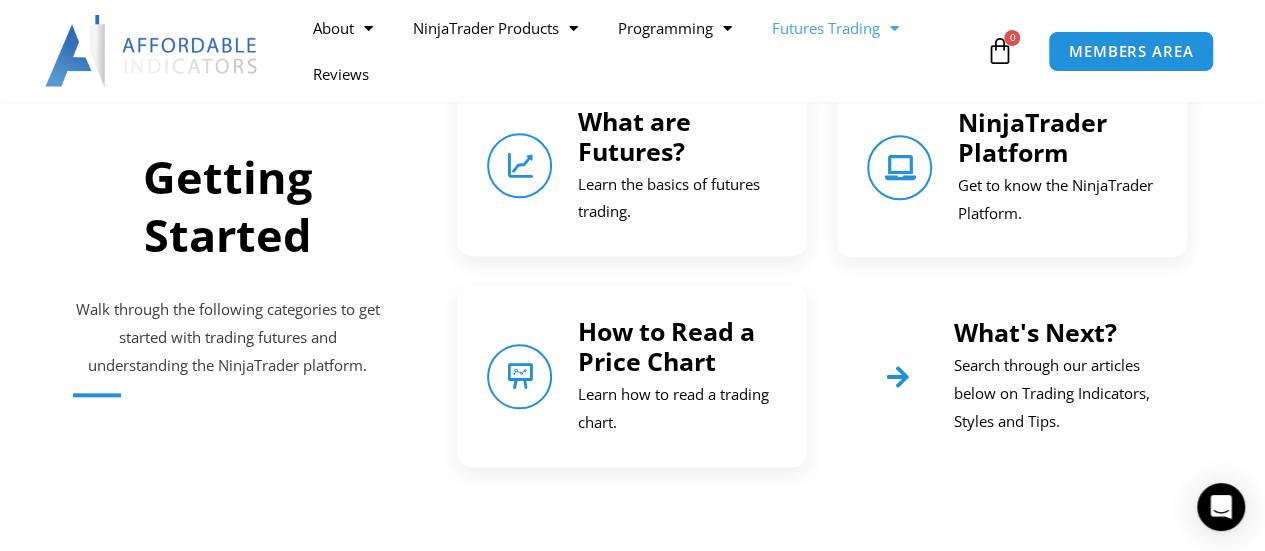 click on "What's Next?       Search through our articles below on Trading Indicators, Styles and Tips." at bounding box center [1012, 376] 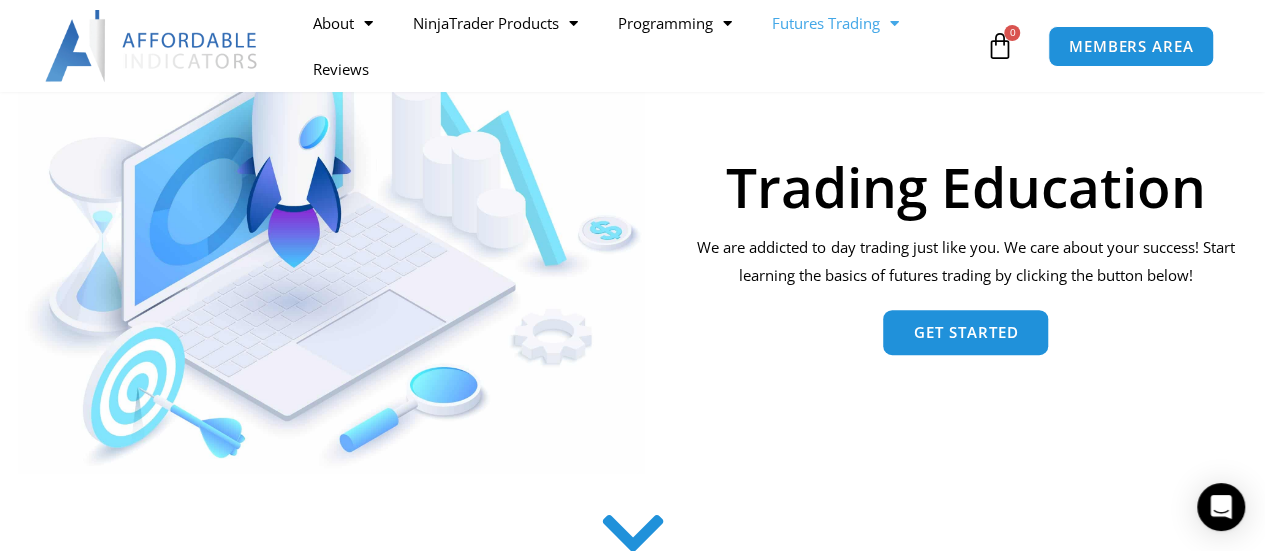 scroll, scrollTop: 187, scrollLeft: 0, axis: vertical 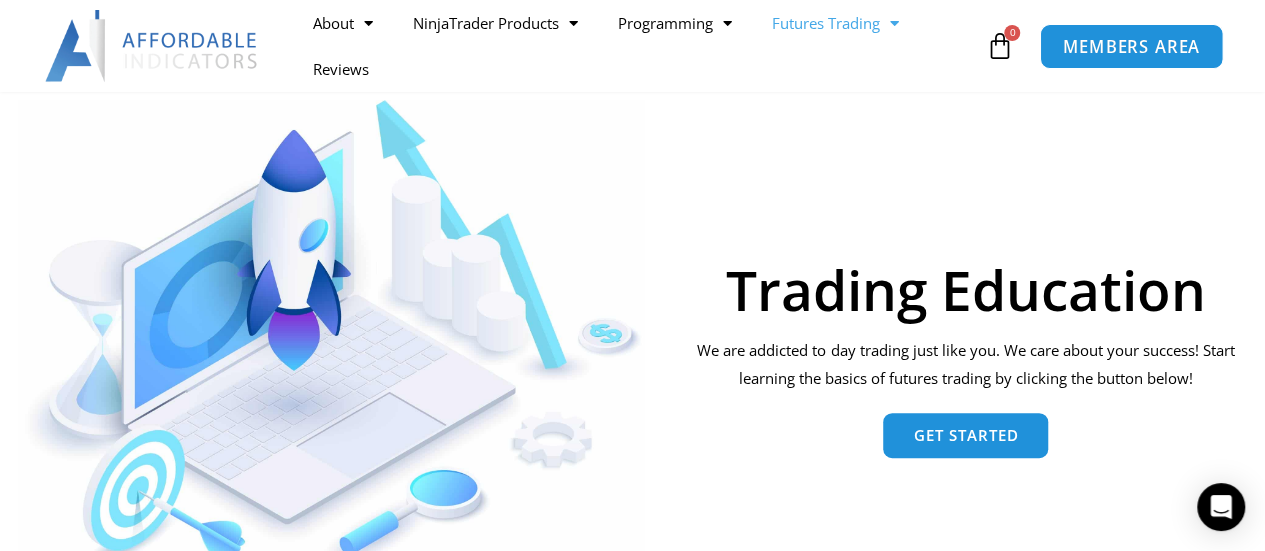 drag, startPoint x: 1095, startPoint y: 47, endPoint x: 1107, endPoint y: 49, distance: 12.165525 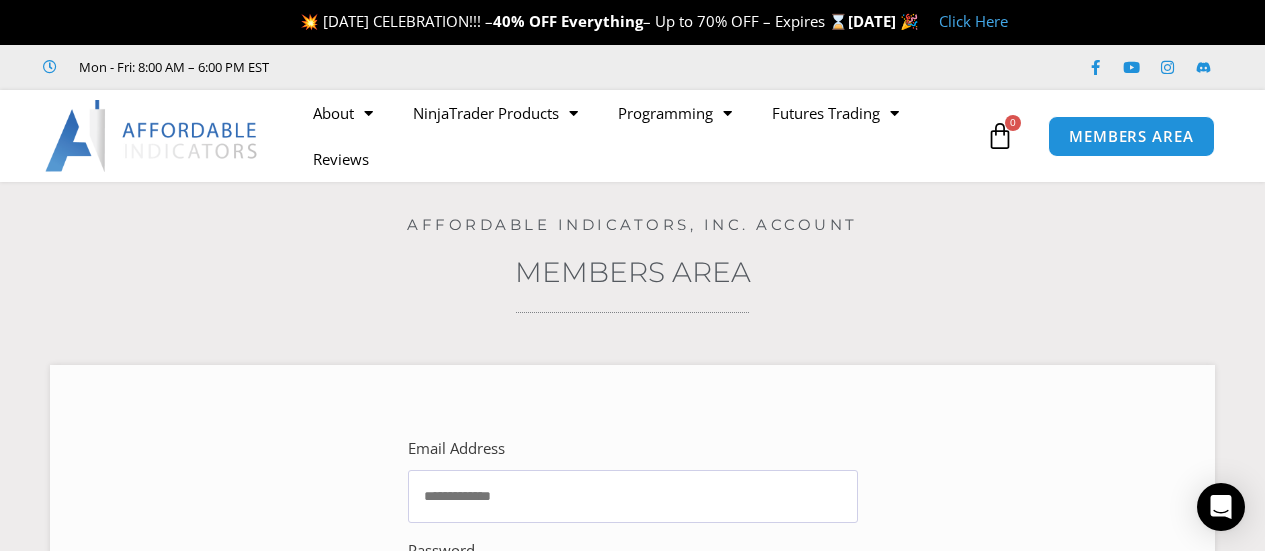 scroll, scrollTop: 0, scrollLeft: 0, axis: both 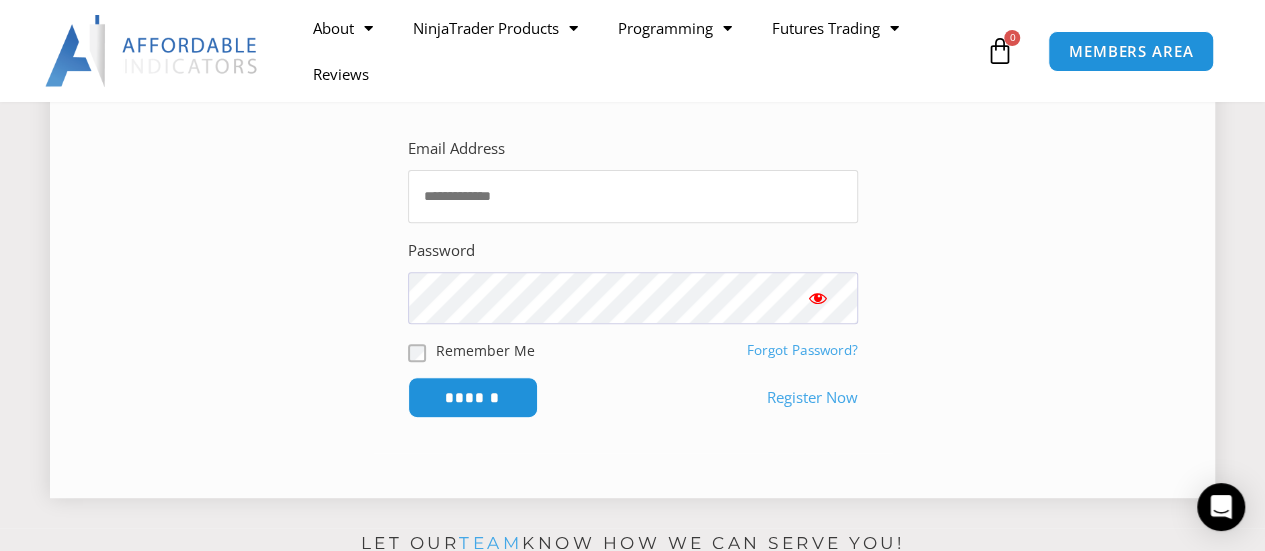 click on "Email Address" at bounding box center (633, 196) 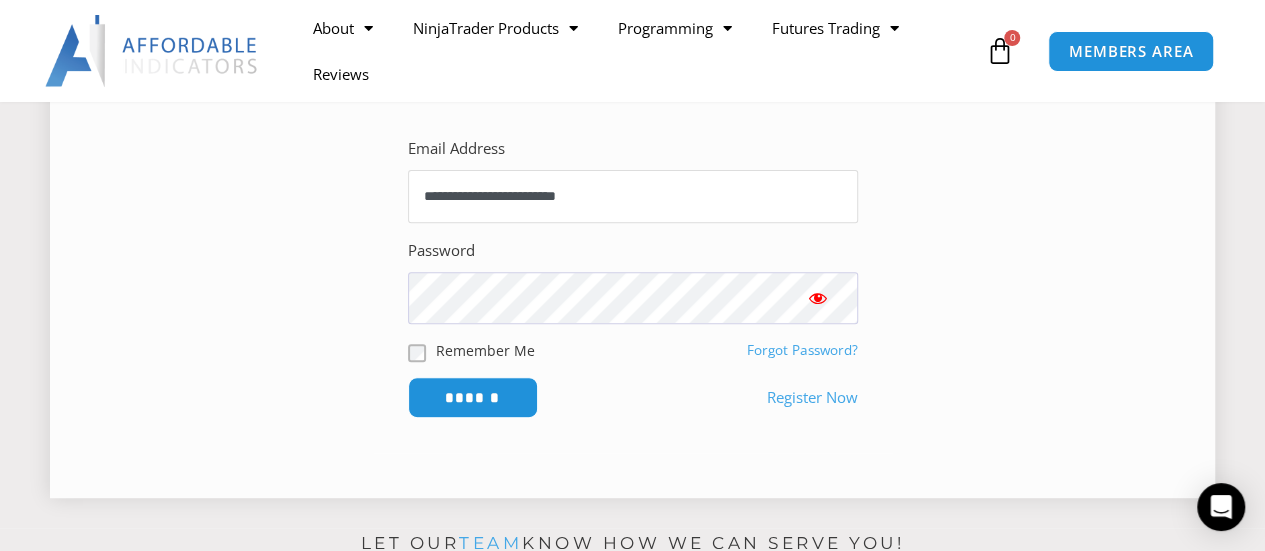 type on "**********" 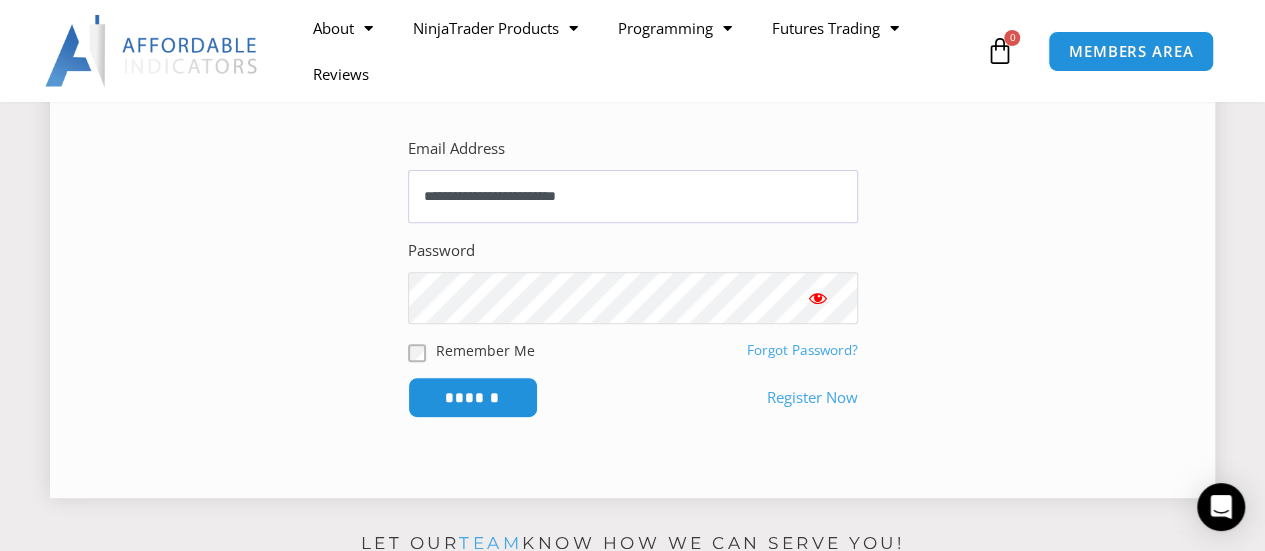 click on "******" at bounding box center [473, 397] 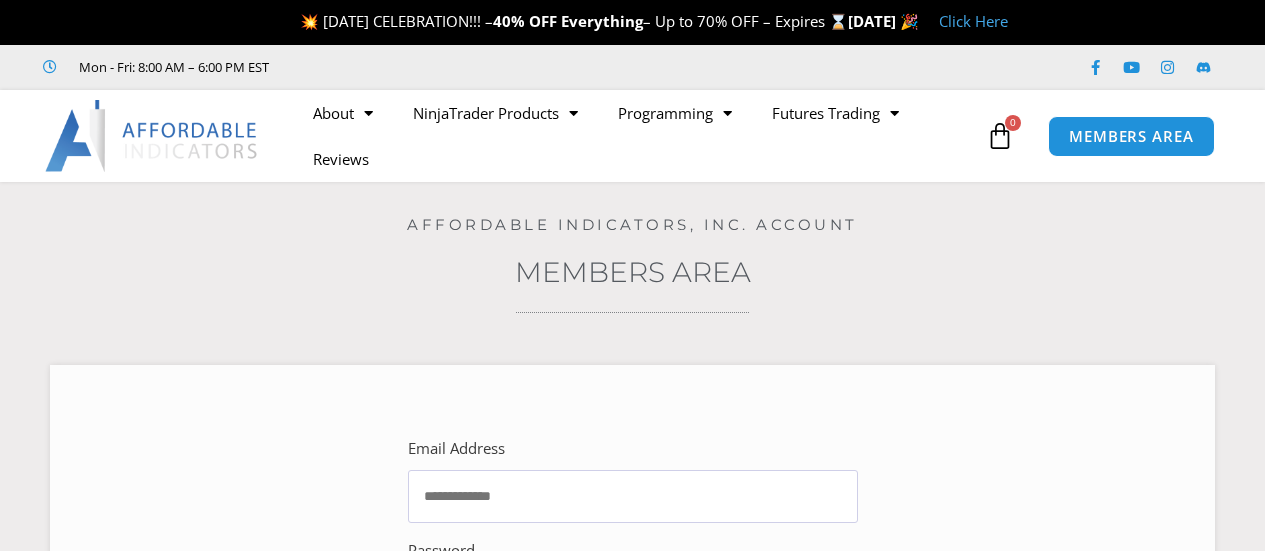 scroll, scrollTop: 0, scrollLeft: 0, axis: both 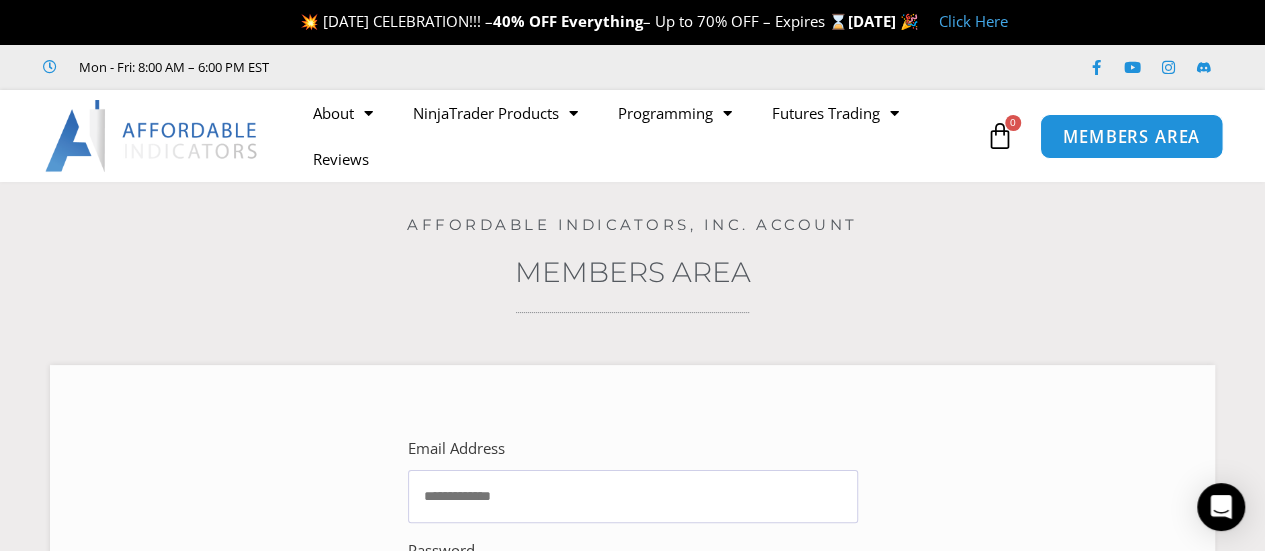 click on "MEMBERS AREA" at bounding box center [1131, 136] 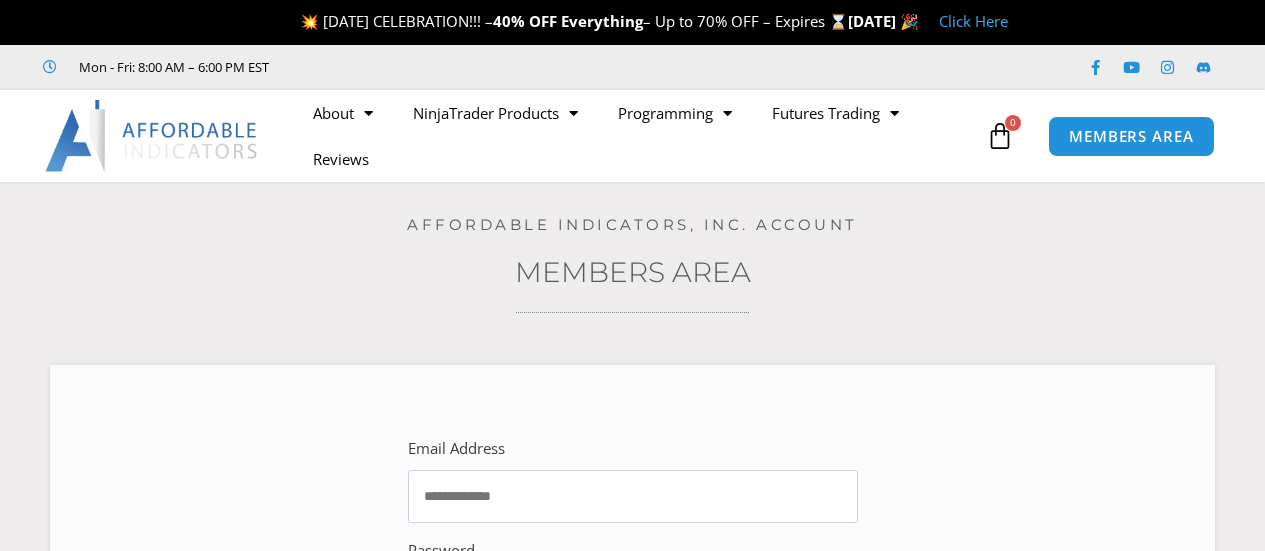 scroll, scrollTop: 0, scrollLeft: 0, axis: both 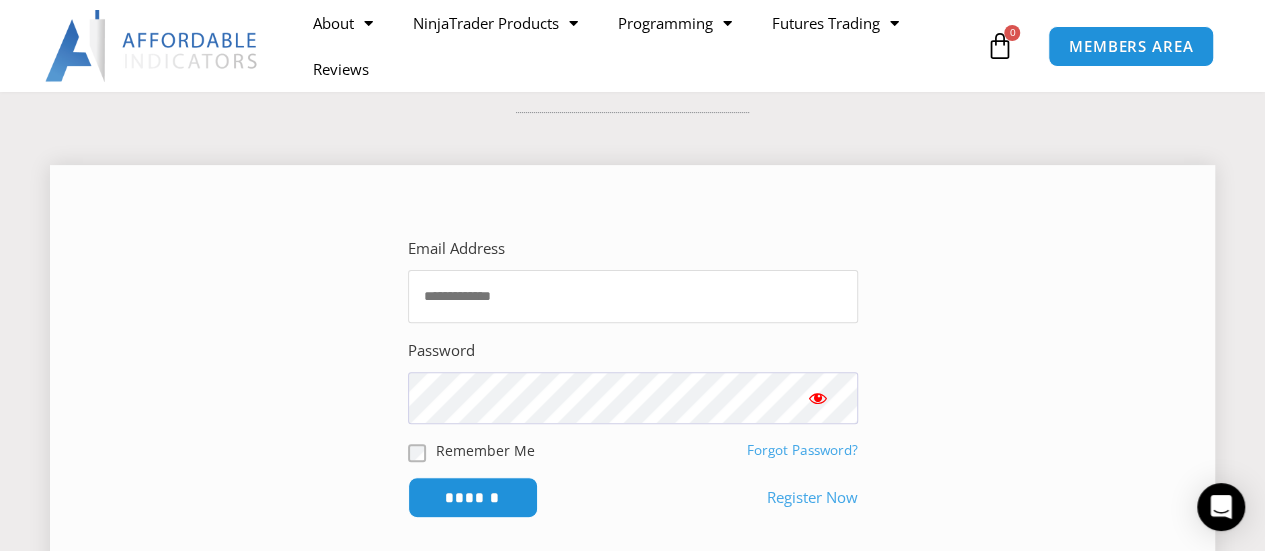 click on "Email Address" at bounding box center [633, 296] 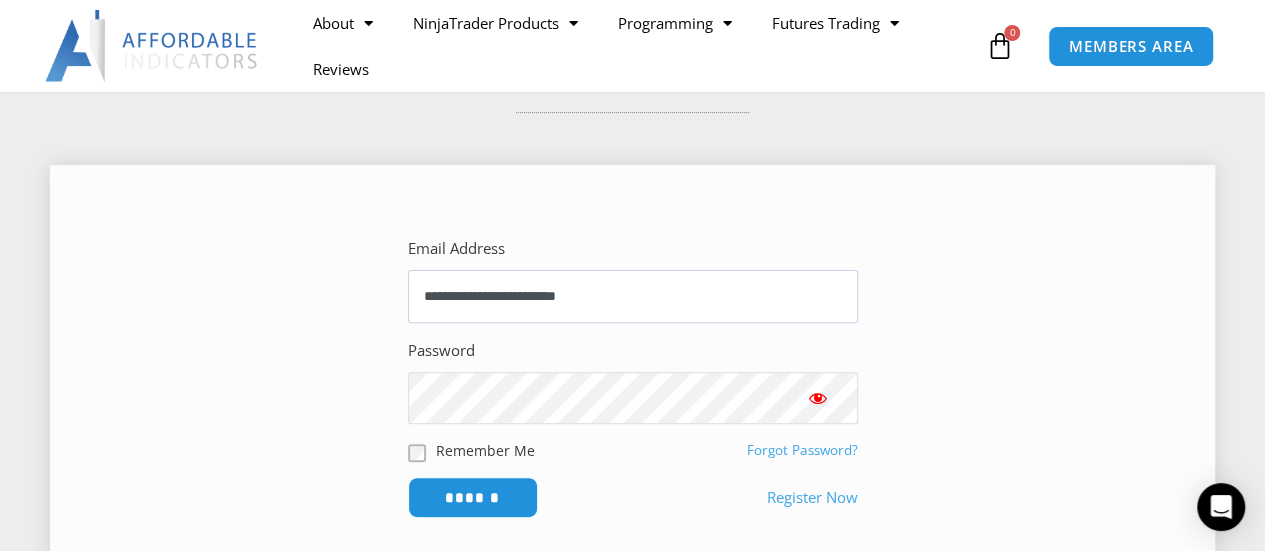 click on "******" at bounding box center (473, 497) 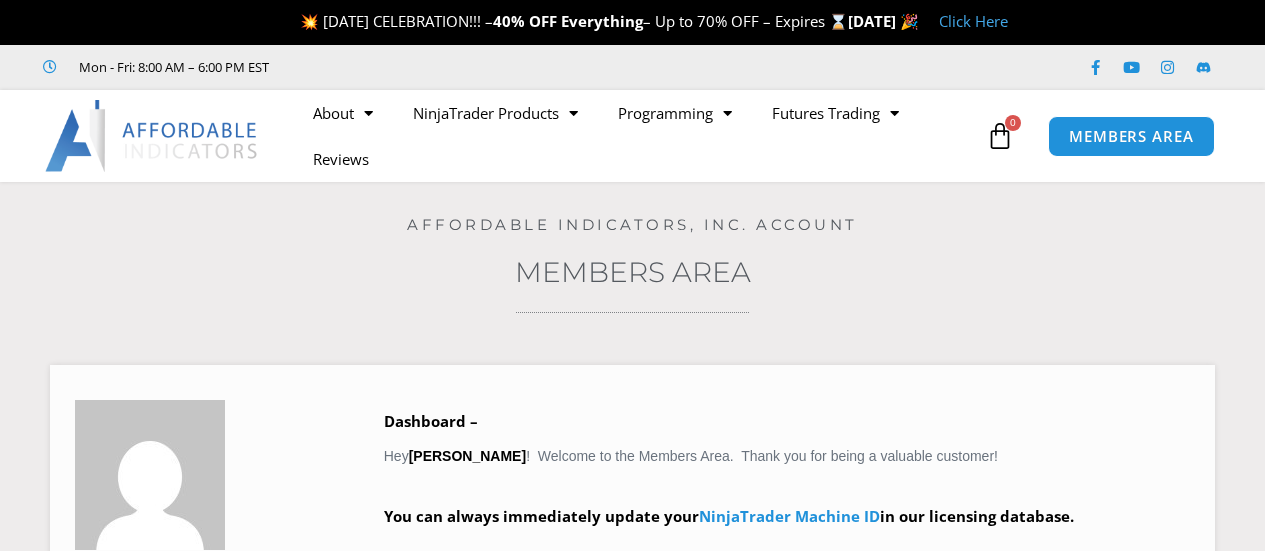 scroll, scrollTop: 0, scrollLeft: 0, axis: both 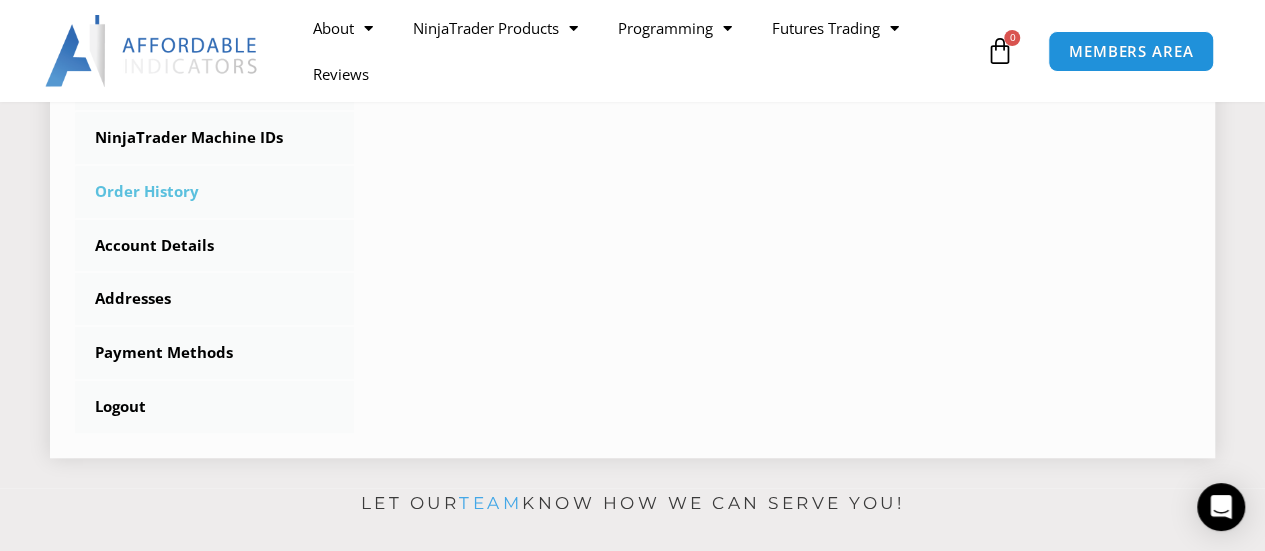 click on "Order History" at bounding box center [214, 192] 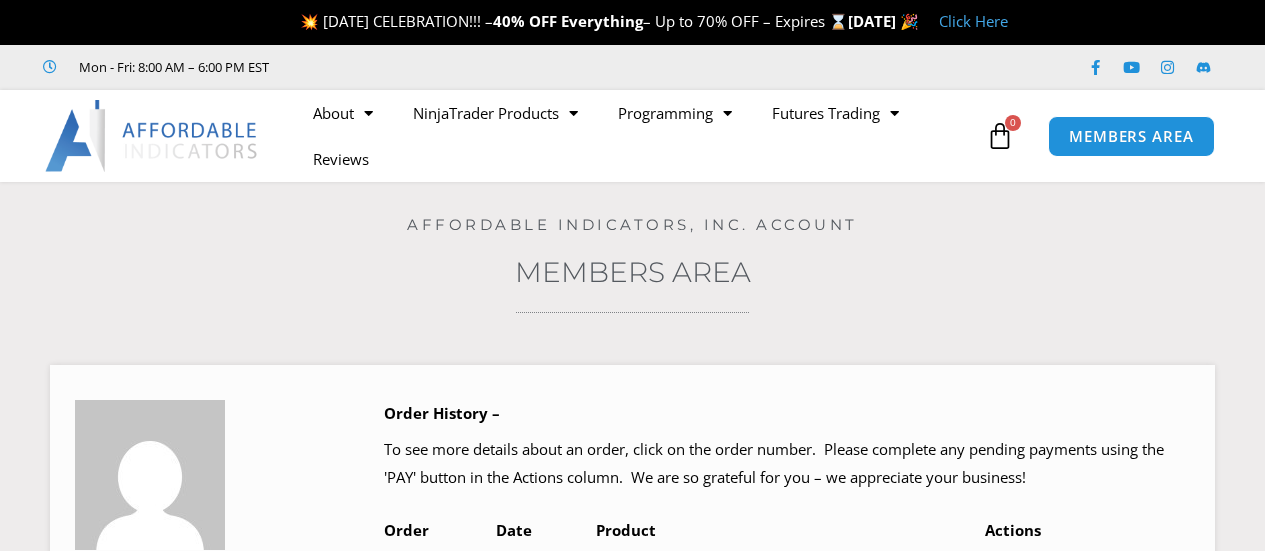 scroll, scrollTop: 0, scrollLeft: 0, axis: both 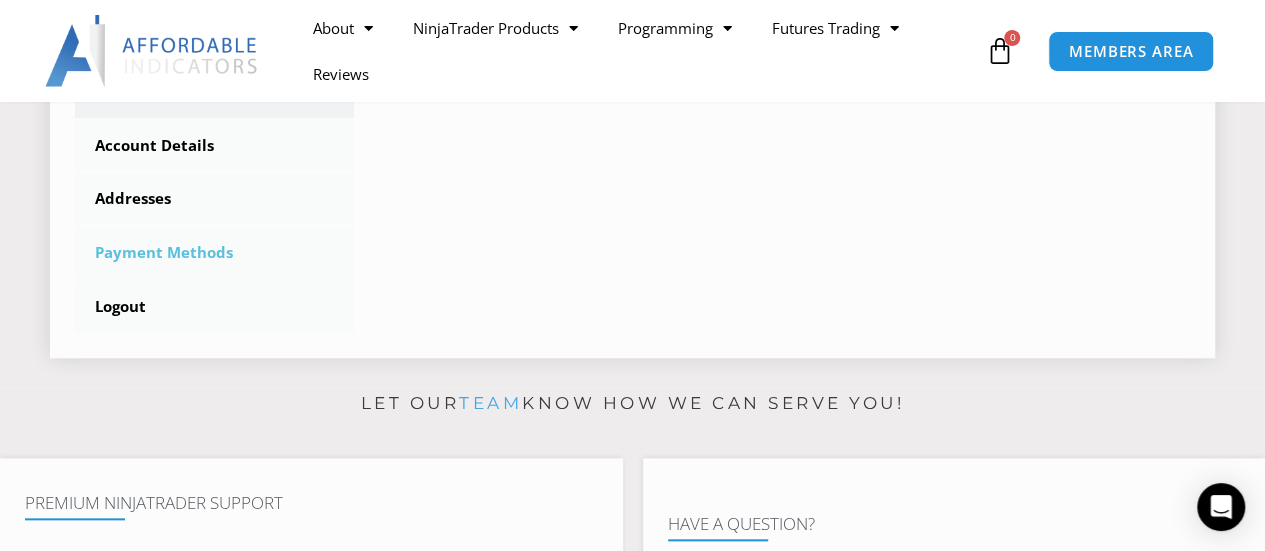 click on "Payment Methods" at bounding box center [214, 253] 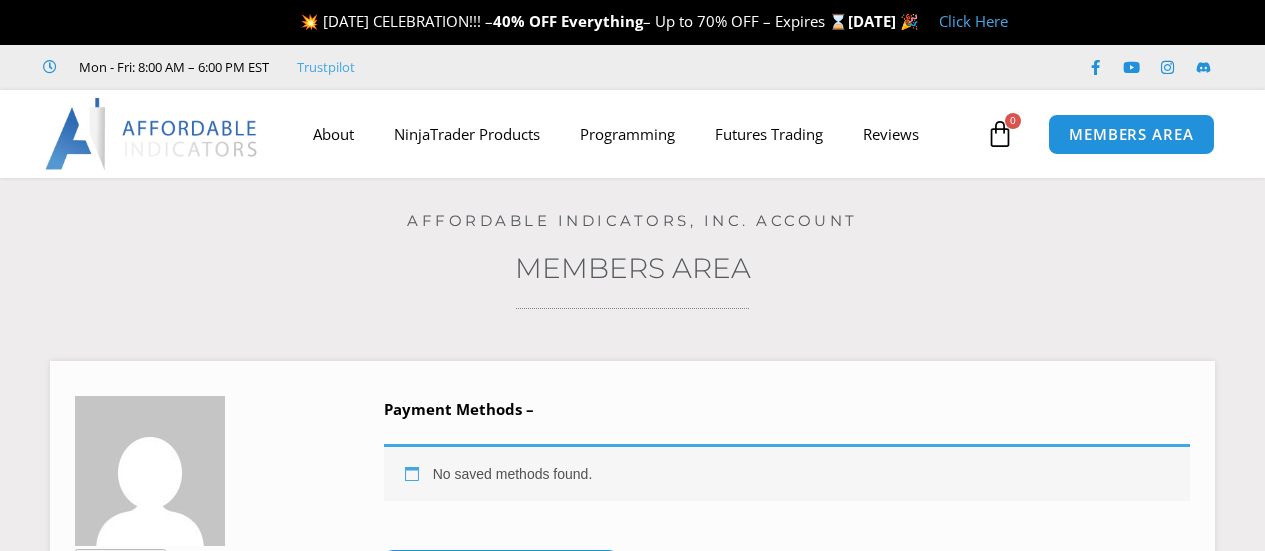 scroll, scrollTop: 0, scrollLeft: 0, axis: both 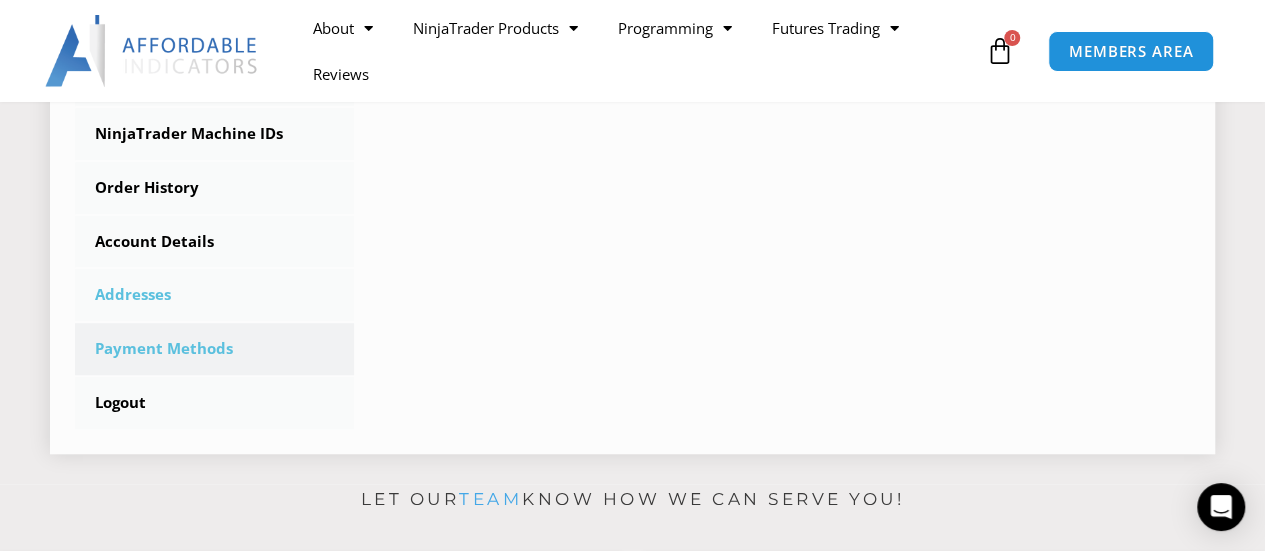 click on "Addresses" at bounding box center [214, 295] 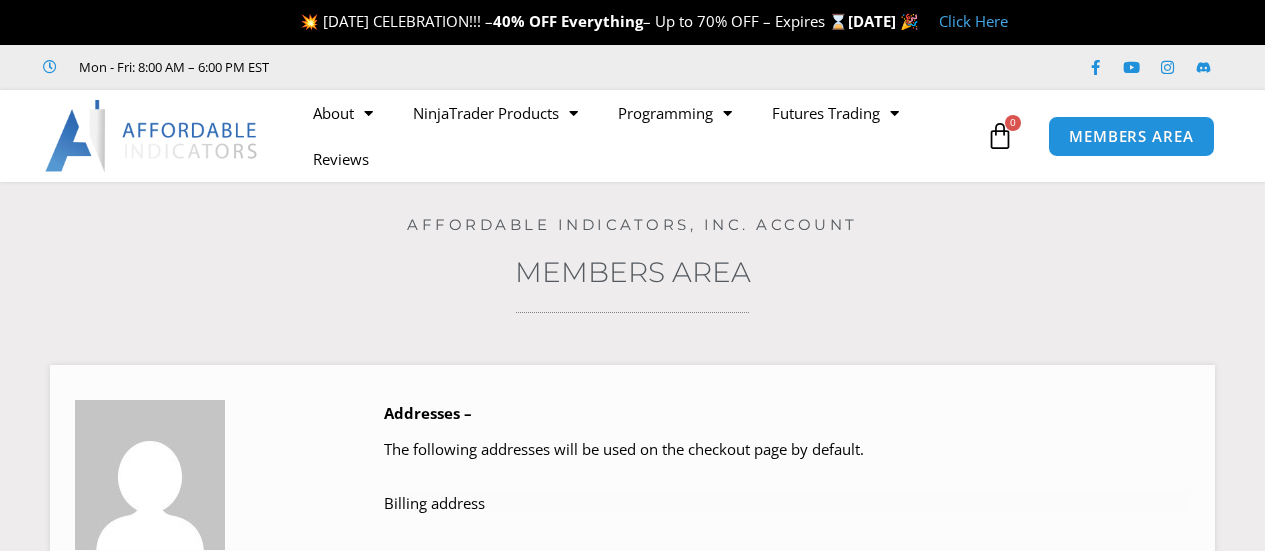 scroll, scrollTop: 49, scrollLeft: 0, axis: vertical 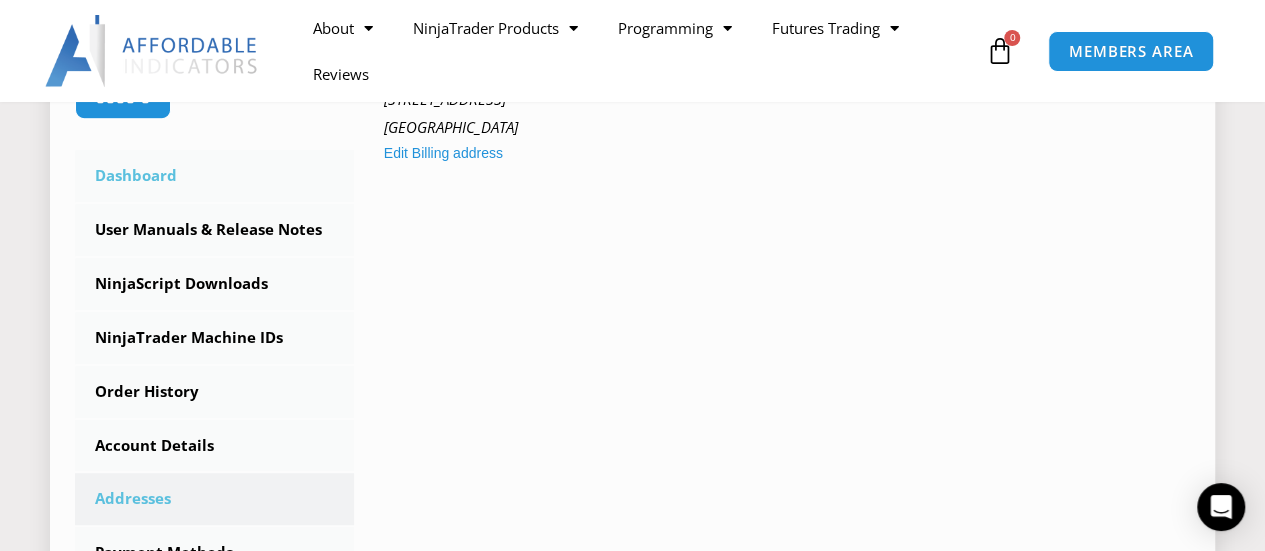 click on "Dashboard" at bounding box center (214, 176) 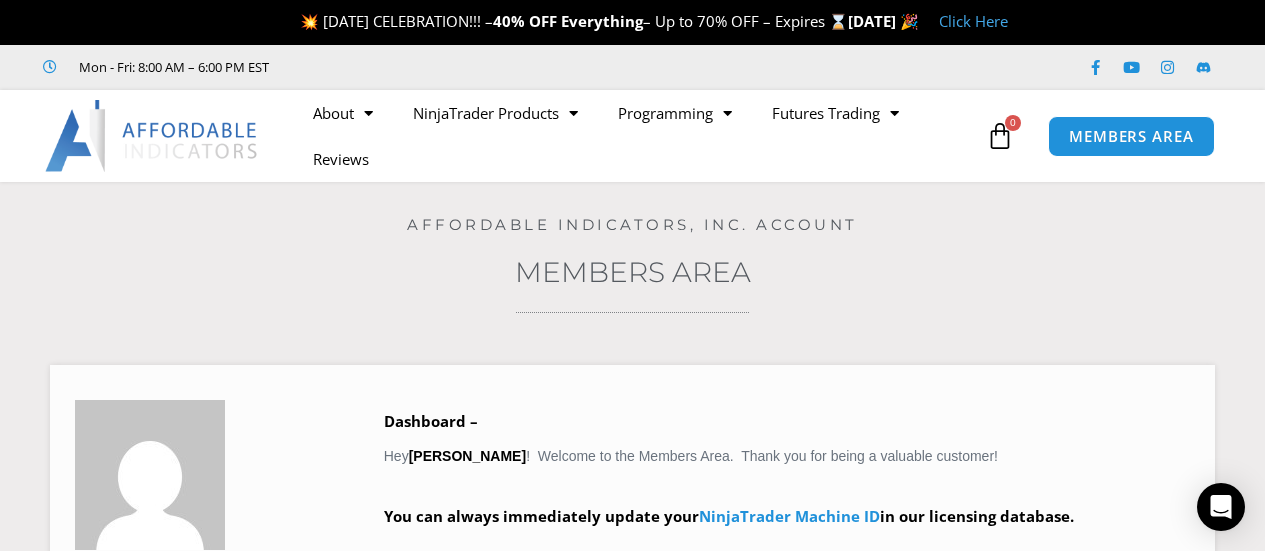 scroll, scrollTop: 0, scrollLeft: 0, axis: both 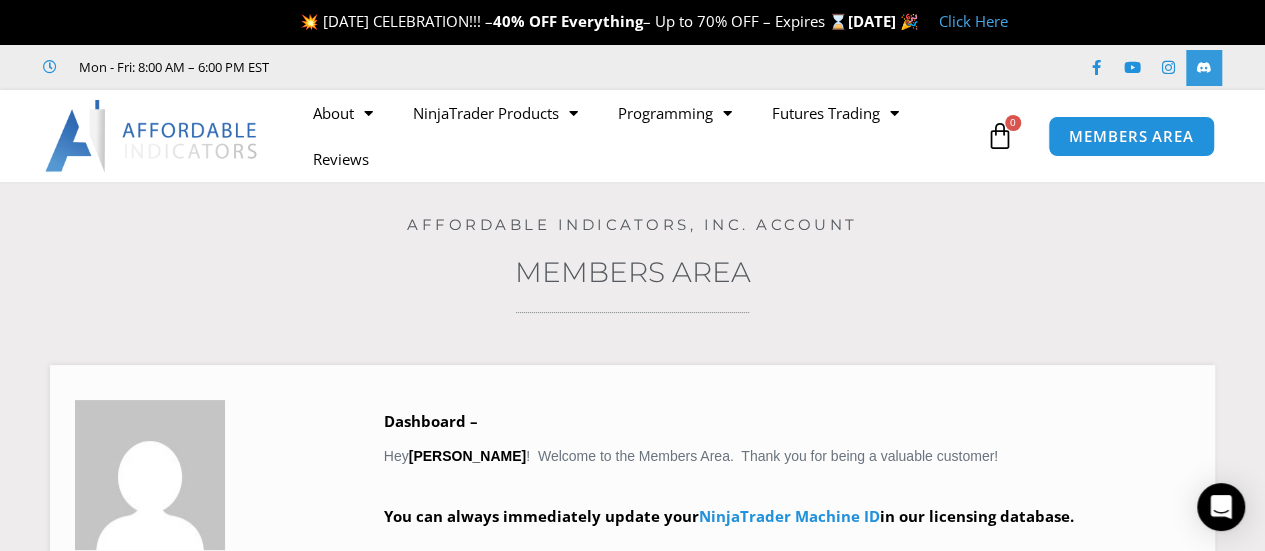 click at bounding box center (1204, 68) 